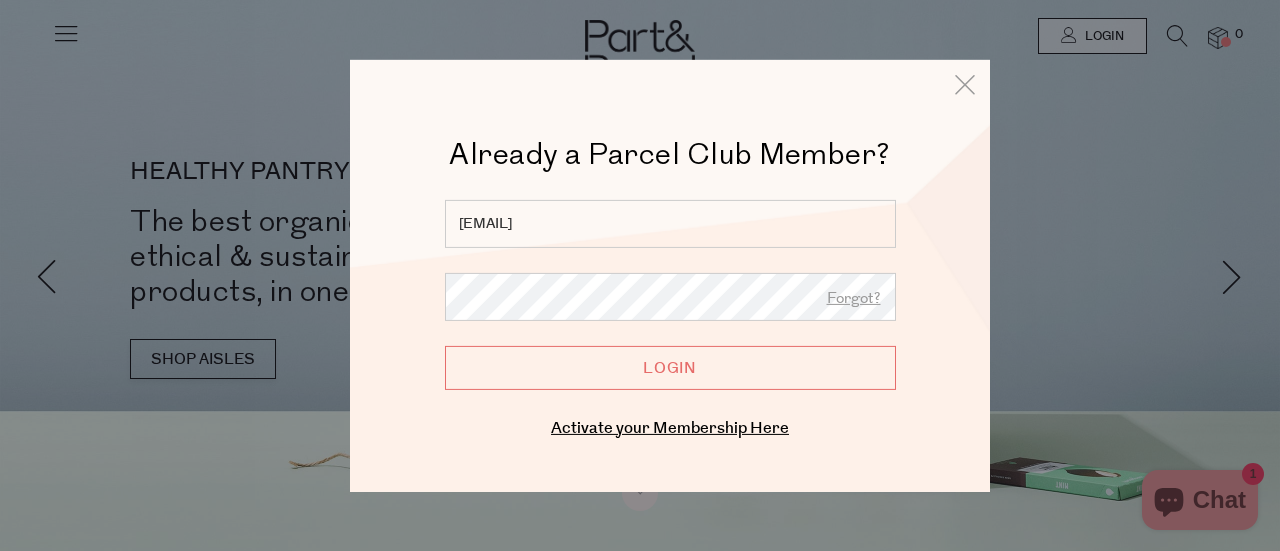 scroll, scrollTop: 0, scrollLeft: 0, axis: both 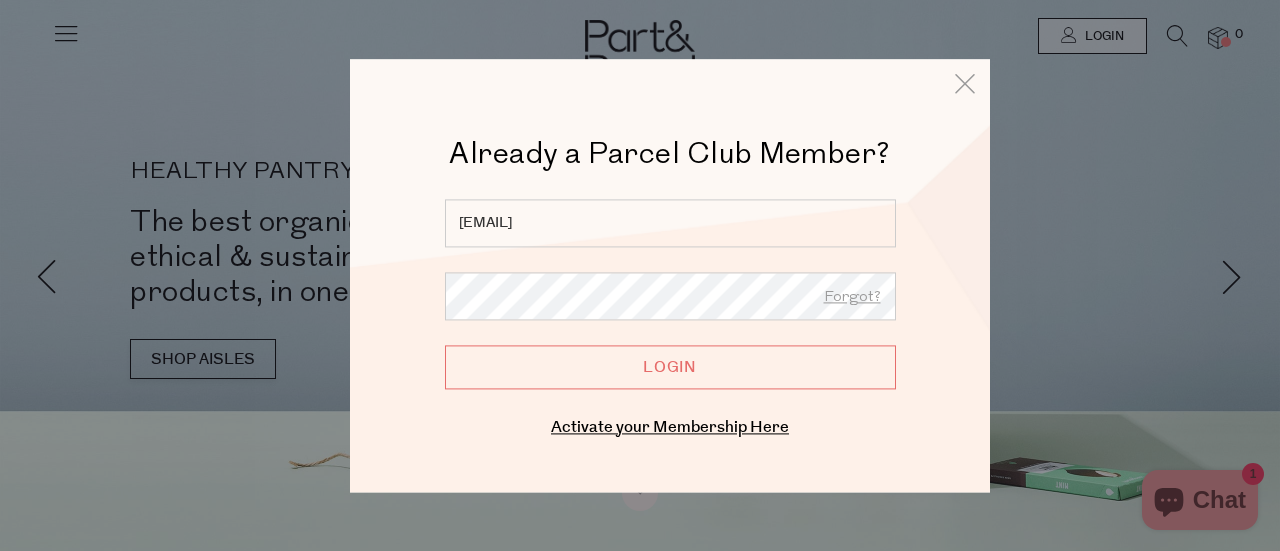 click on "Login" at bounding box center [670, 367] 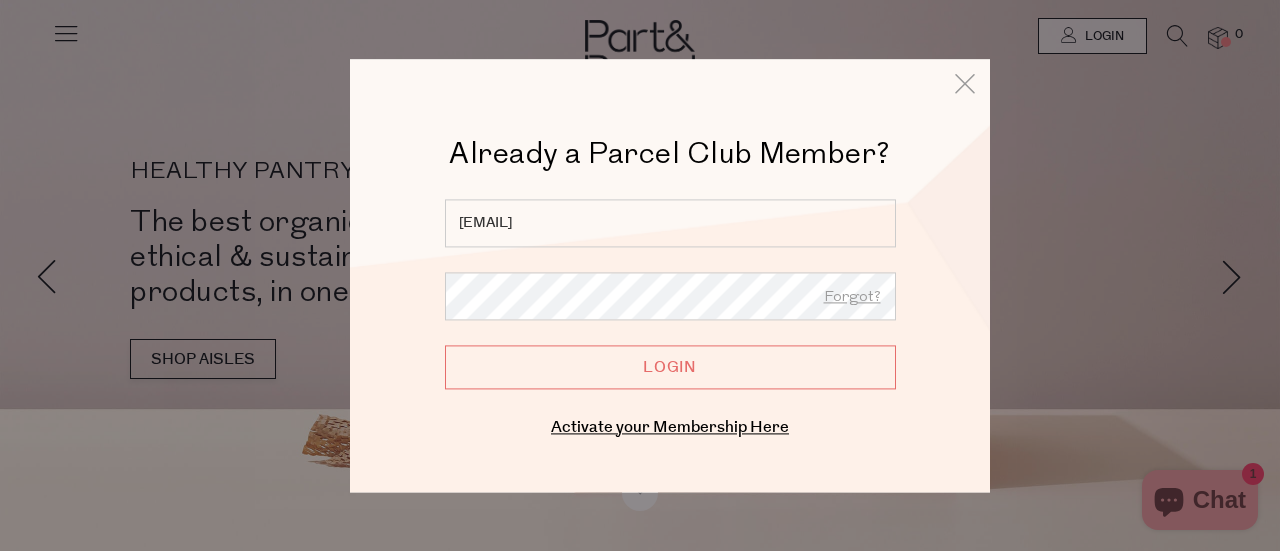 click on "Login" at bounding box center [670, 367] 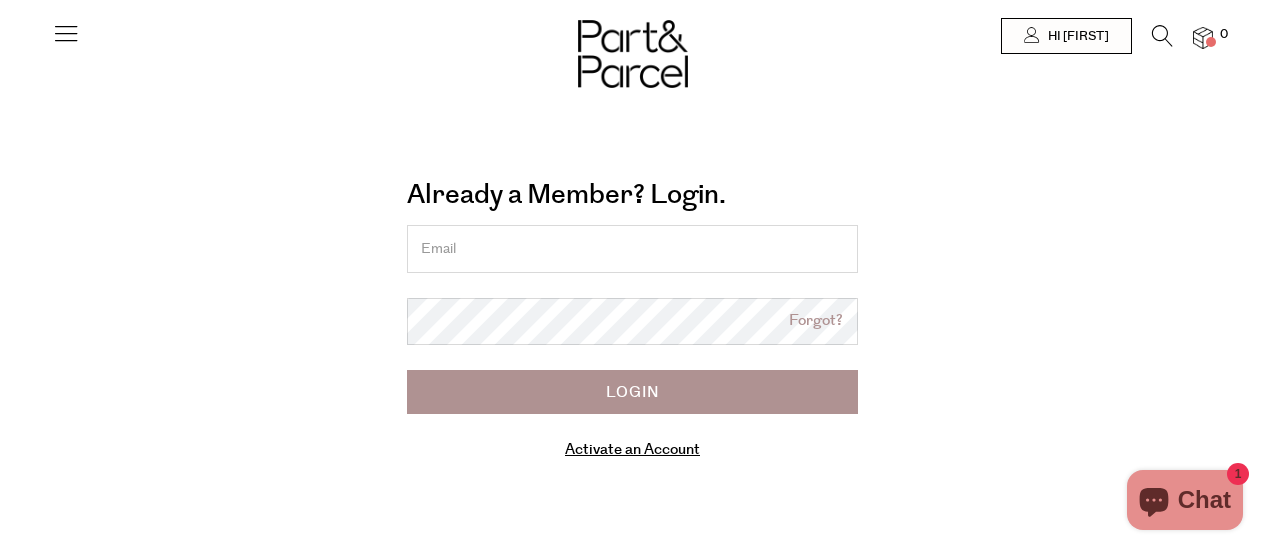 scroll, scrollTop: 0, scrollLeft: 0, axis: both 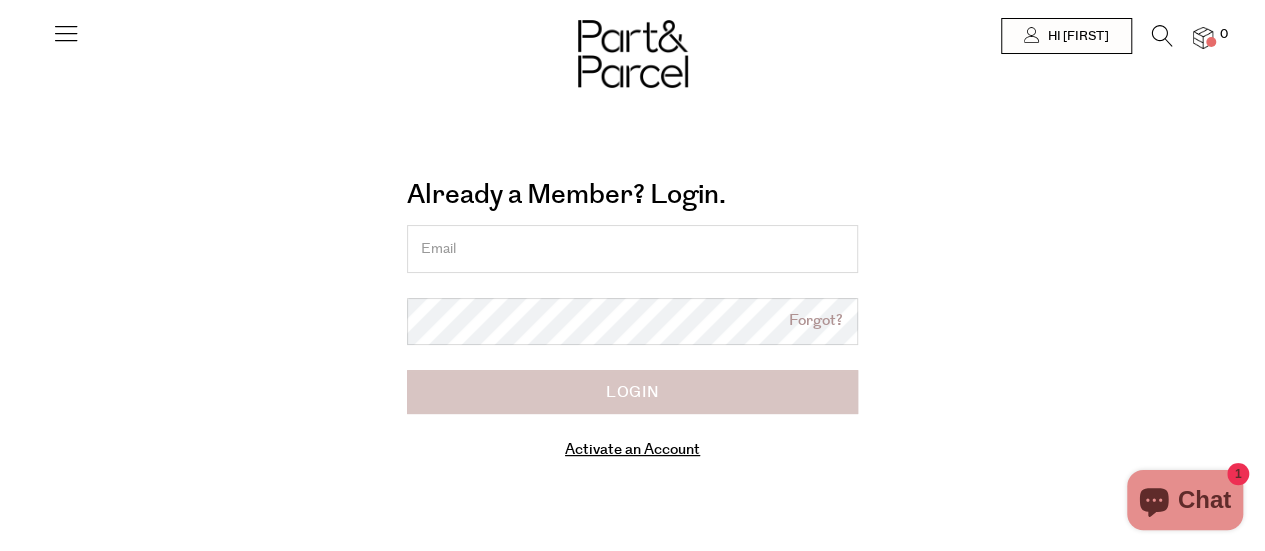 type on "hallidayharriet@[EXAMPLE.COM]" 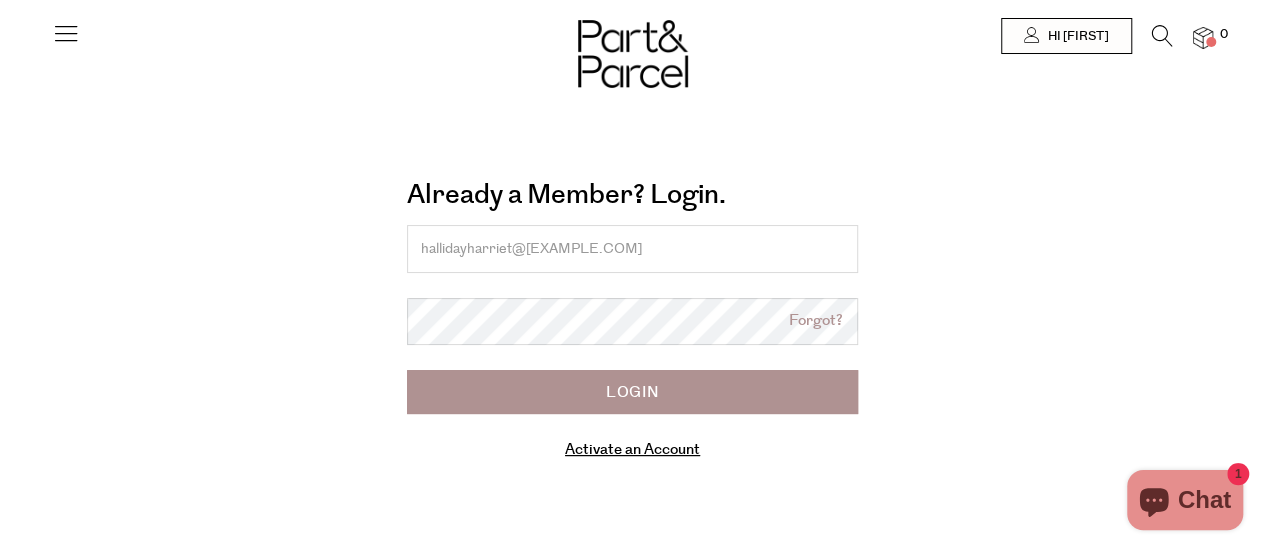 click on "Login" at bounding box center (632, 392) 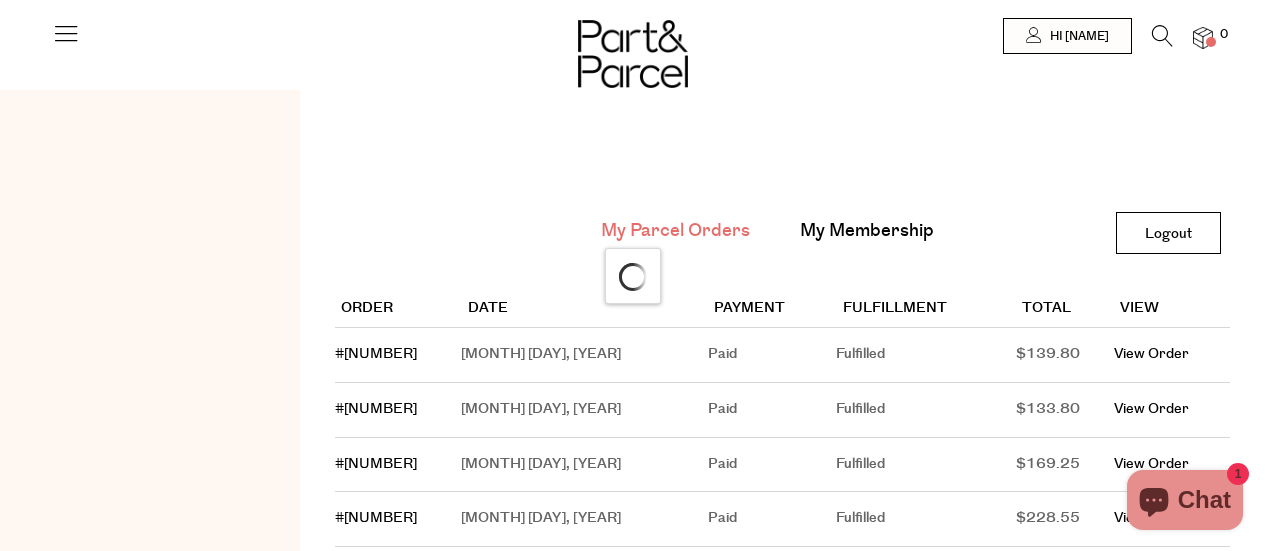 scroll, scrollTop: 0, scrollLeft: 0, axis: both 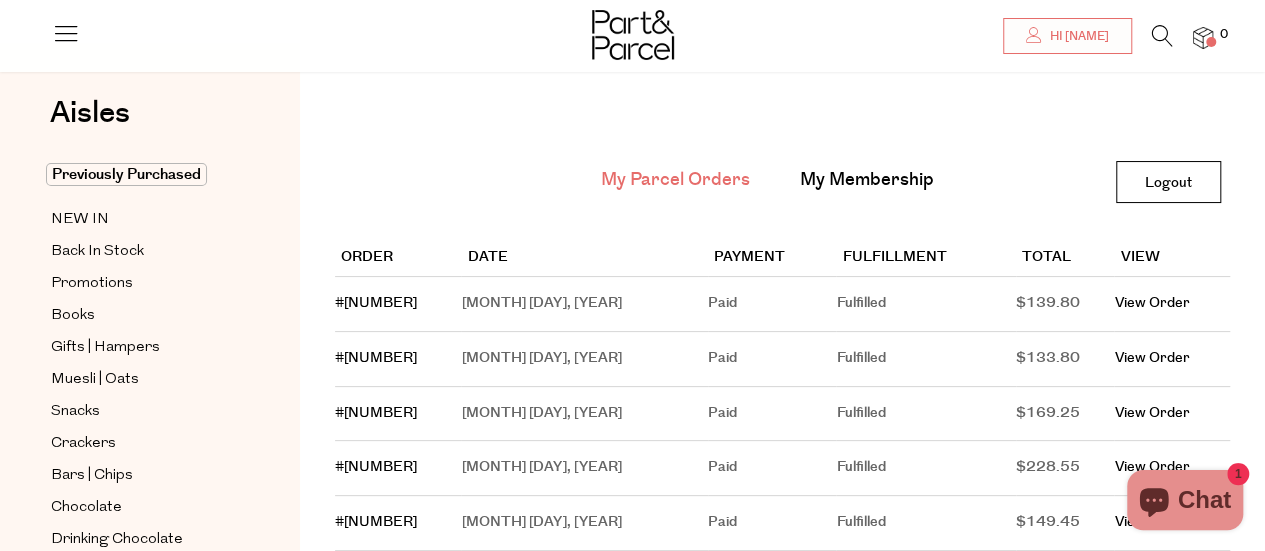 click at bounding box center [1162, 36] 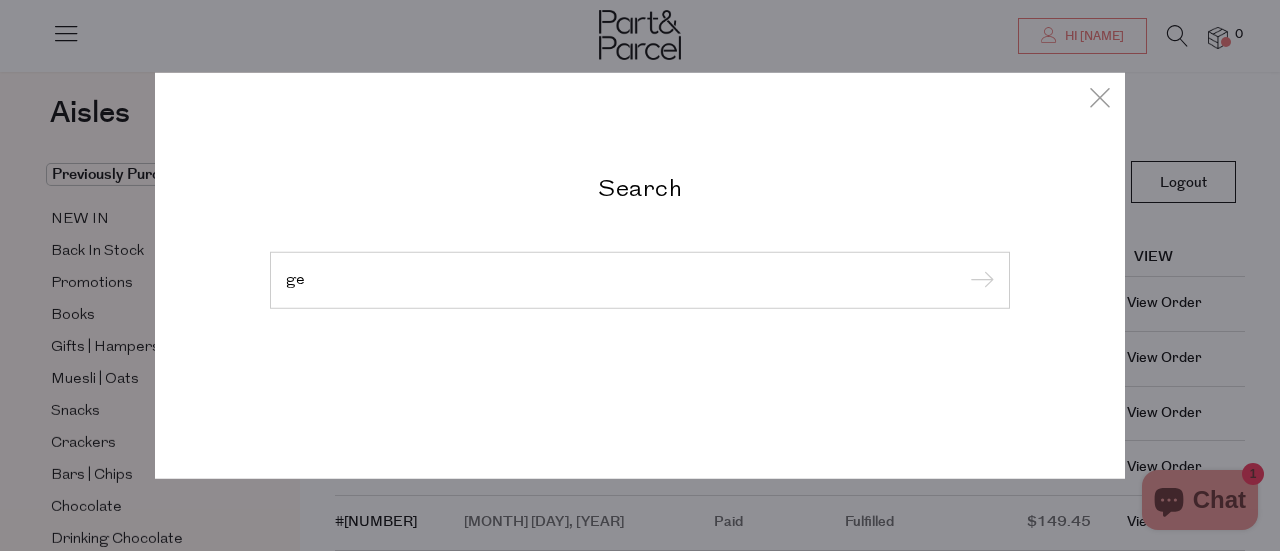 type on "g" 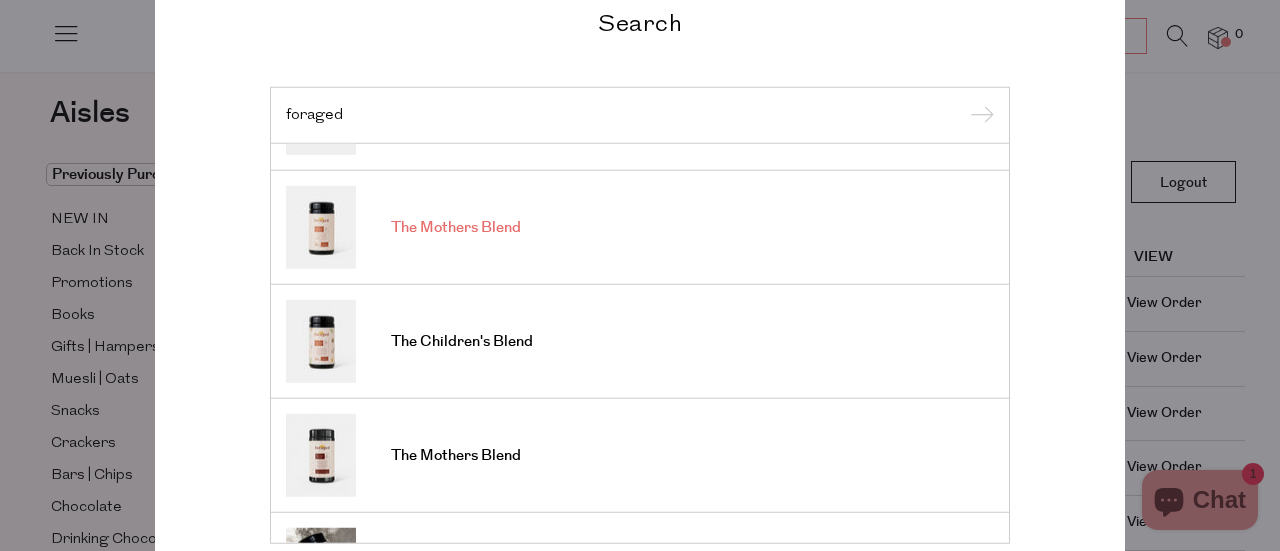 scroll, scrollTop: 88, scrollLeft: 0, axis: vertical 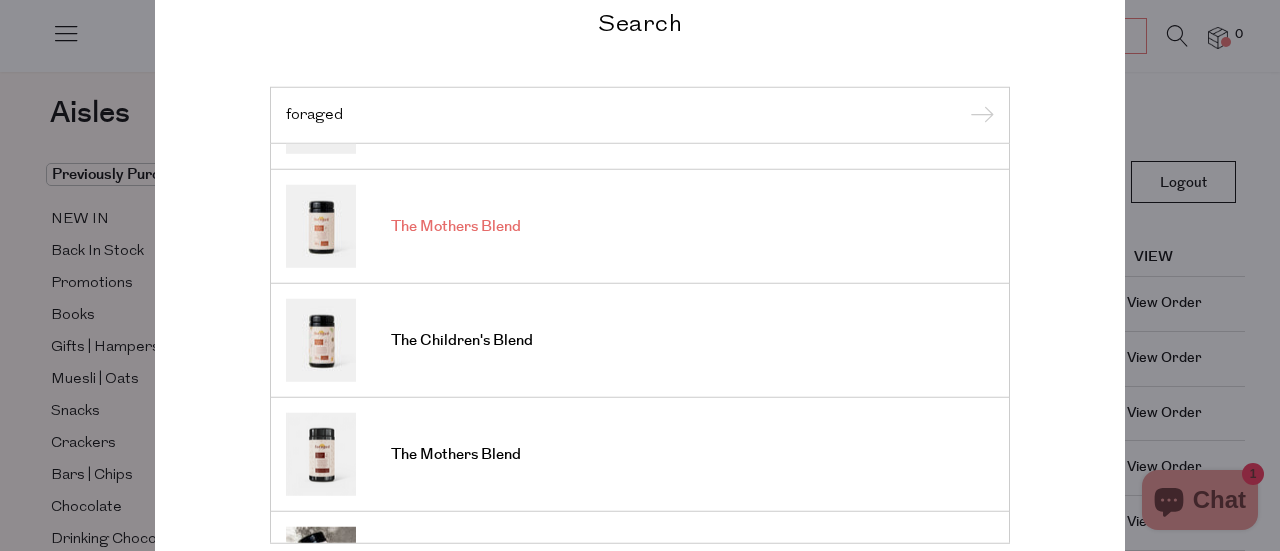 type on "foraged" 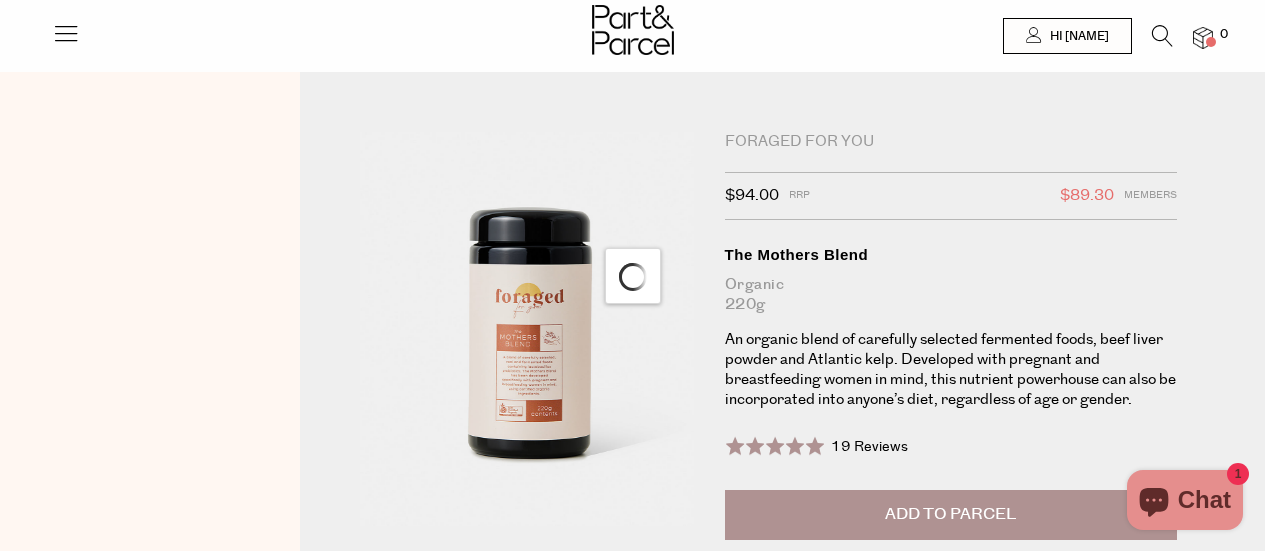 scroll, scrollTop: 89, scrollLeft: 0, axis: vertical 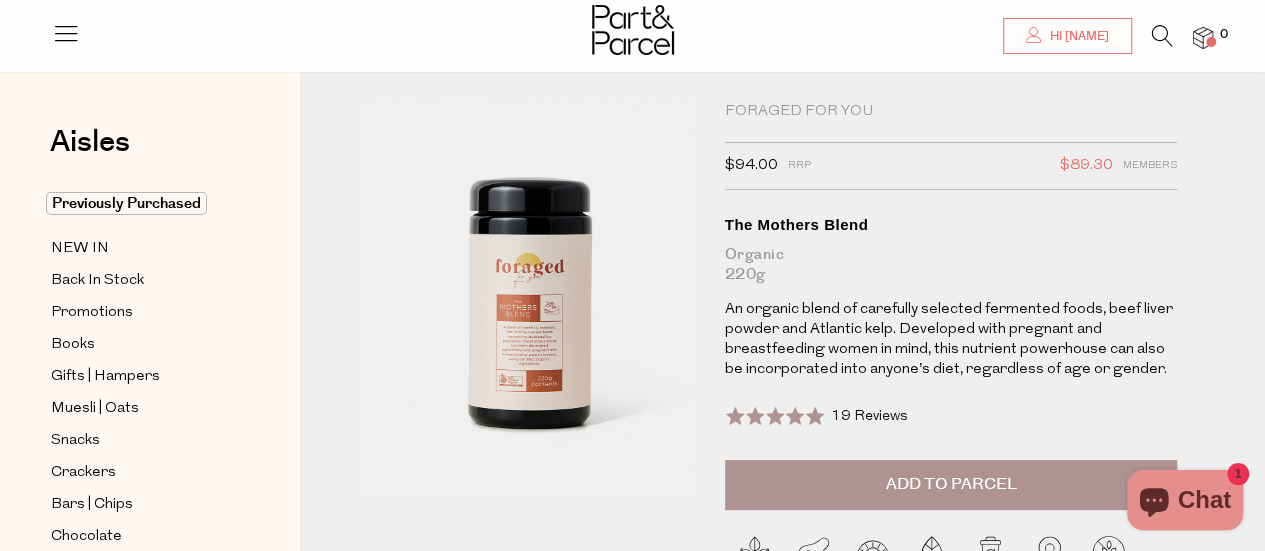 click on "Add to Parcel" at bounding box center [951, 485] 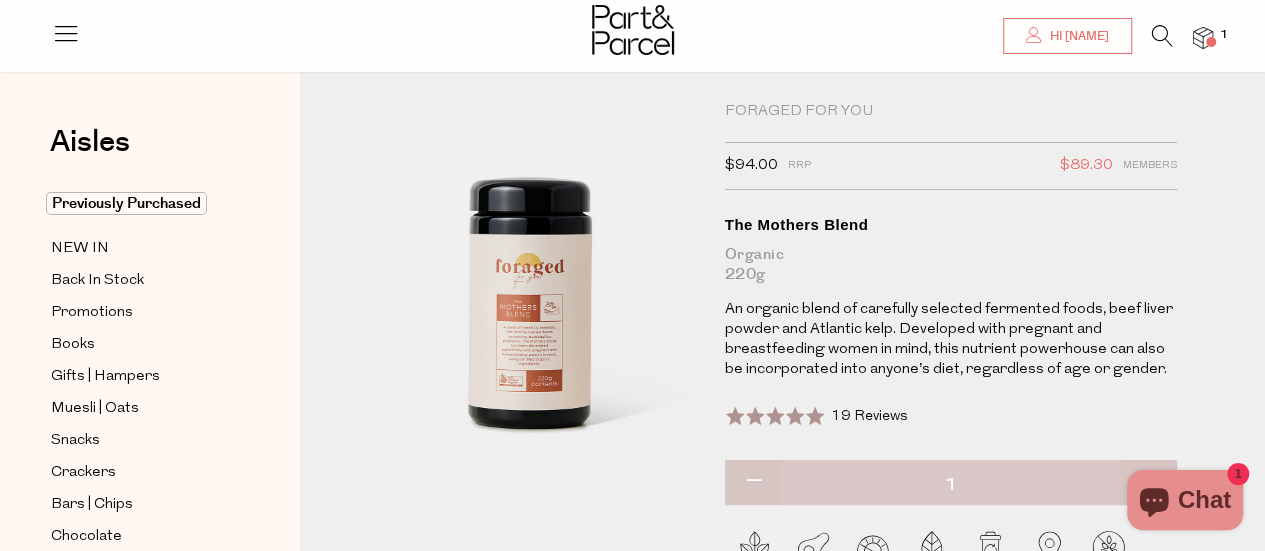 click at bounding box center [1162, 36] 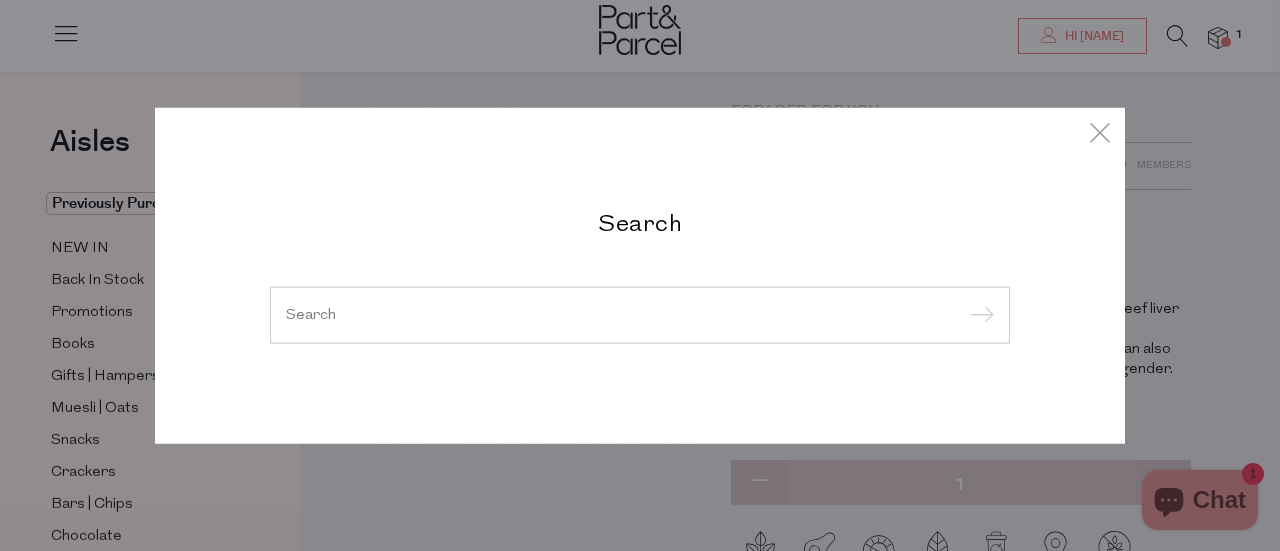 click at bounding box center (640, 315) 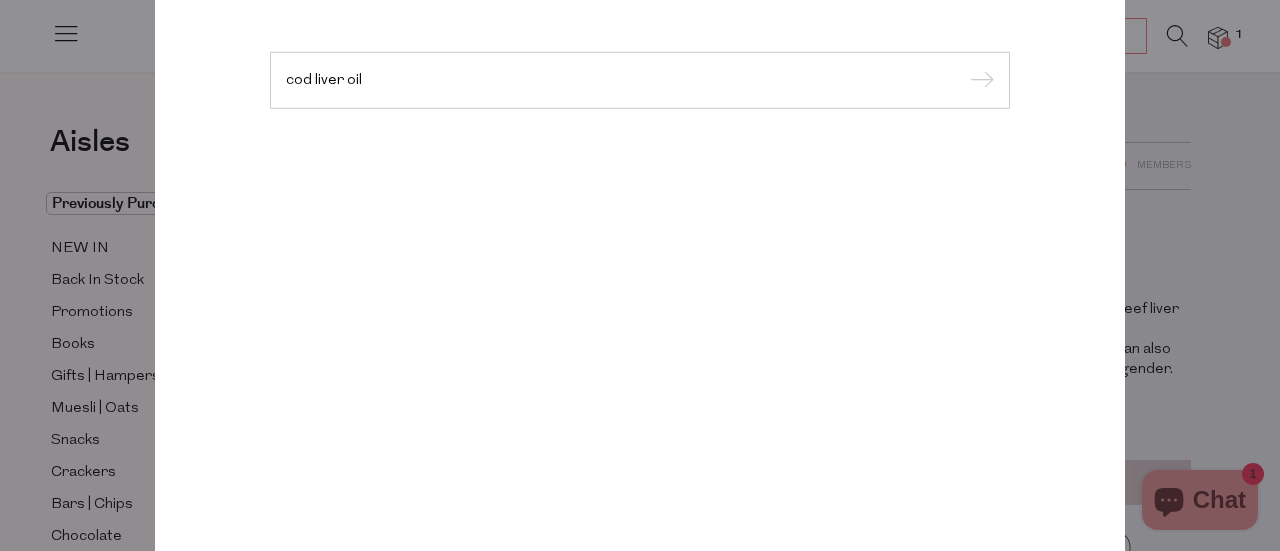 type on "cod liver oil" 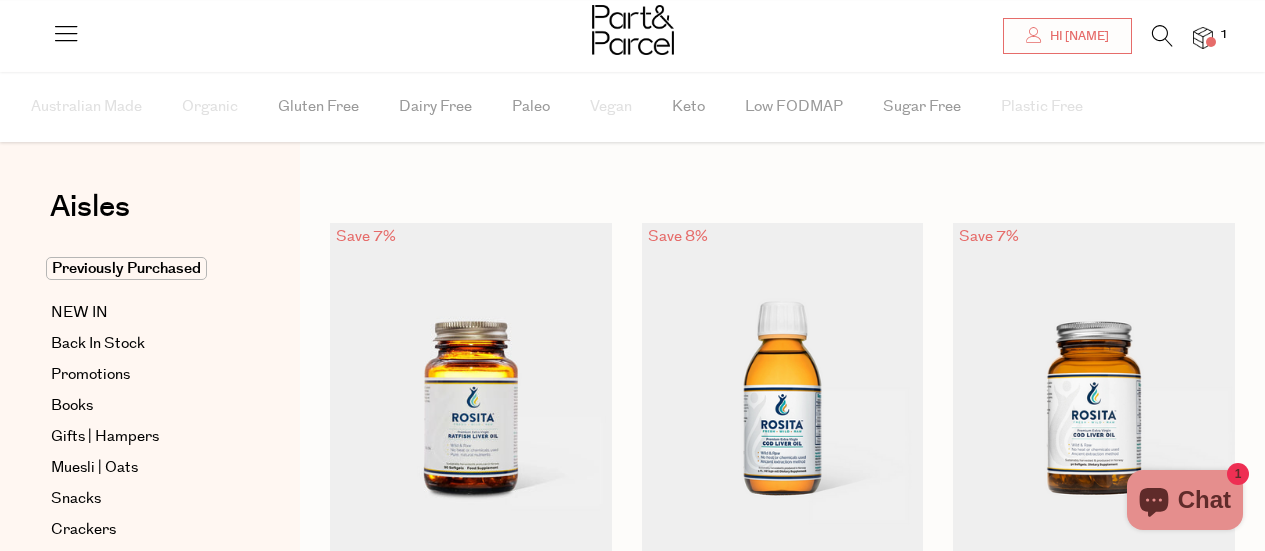 scroll, scrollTop: 161, scrollLeft: 0, axis: vertical 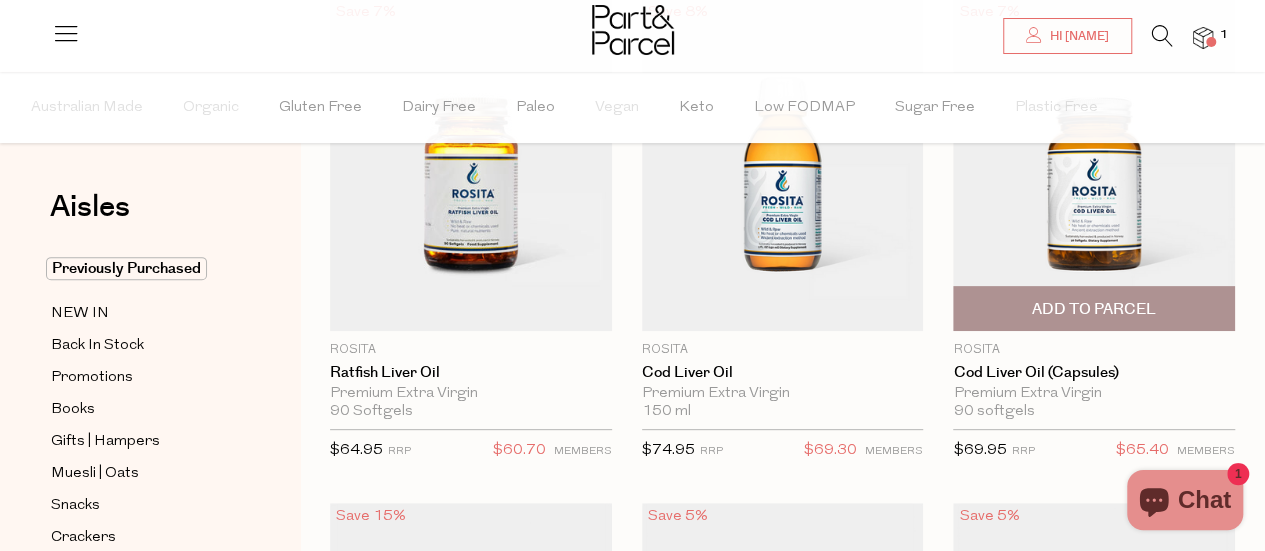 click on "Add To Parcel" at bounding box center [1094, 308] 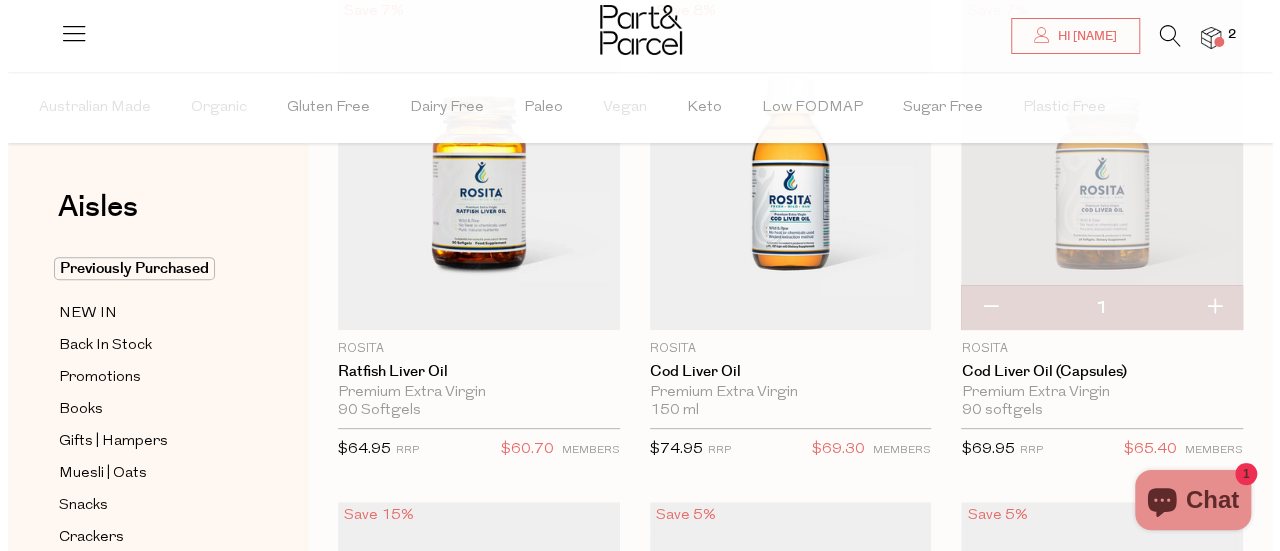 scroll, scrollTop: 199, scrollLeft: 0, axis: vertical 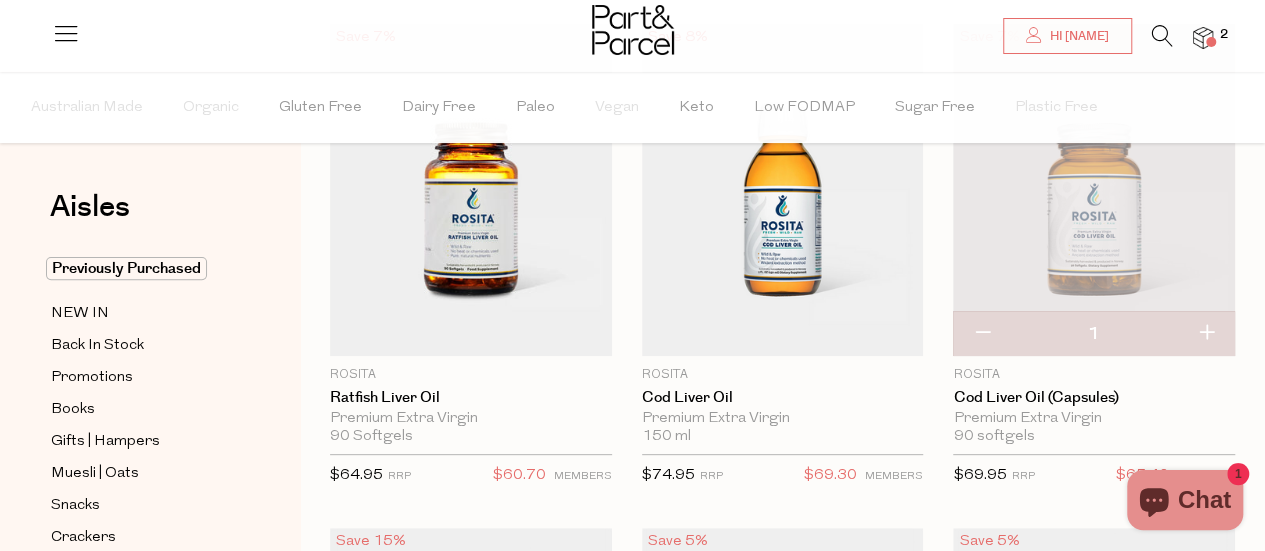 click at bounding box center [1162, 36] 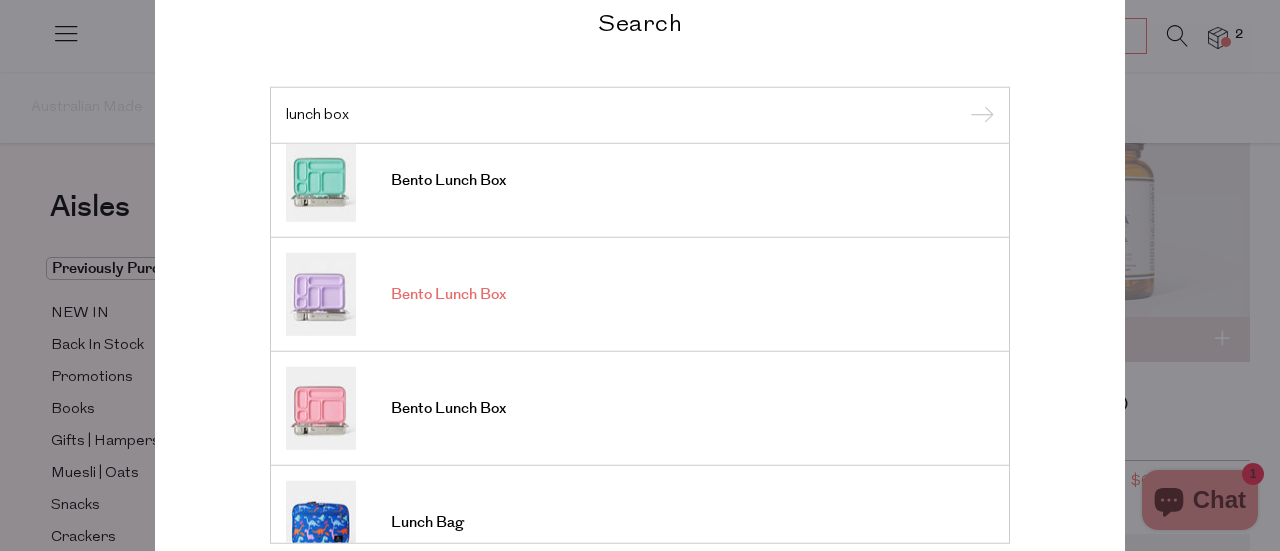 scroll, scrollTop: 248, scrollLeft: 0, axis: vertical 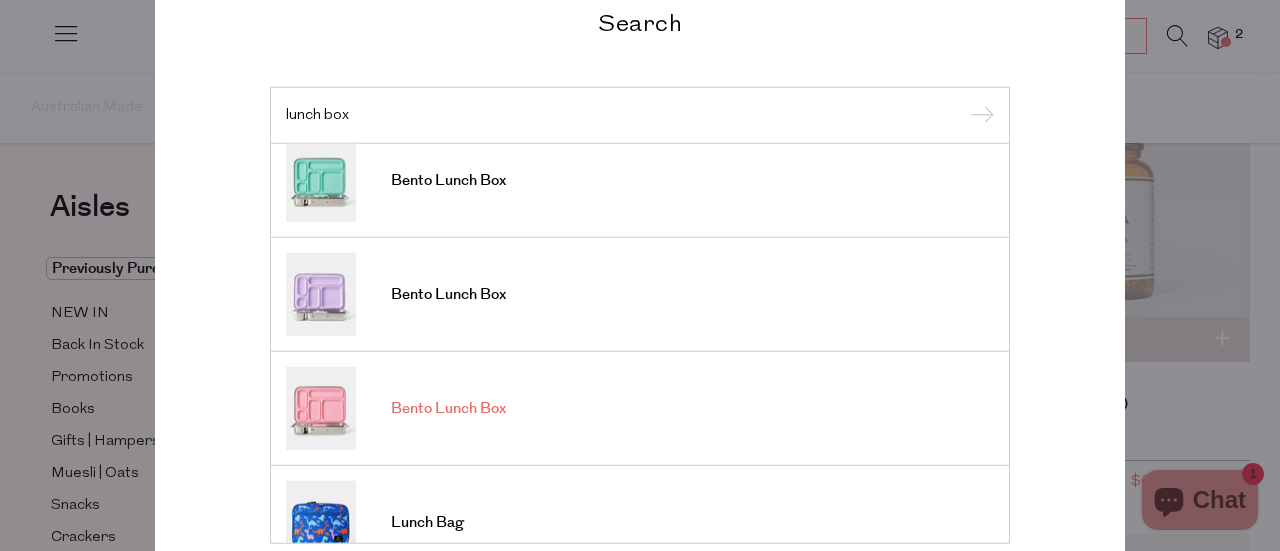 type on "lunch box" 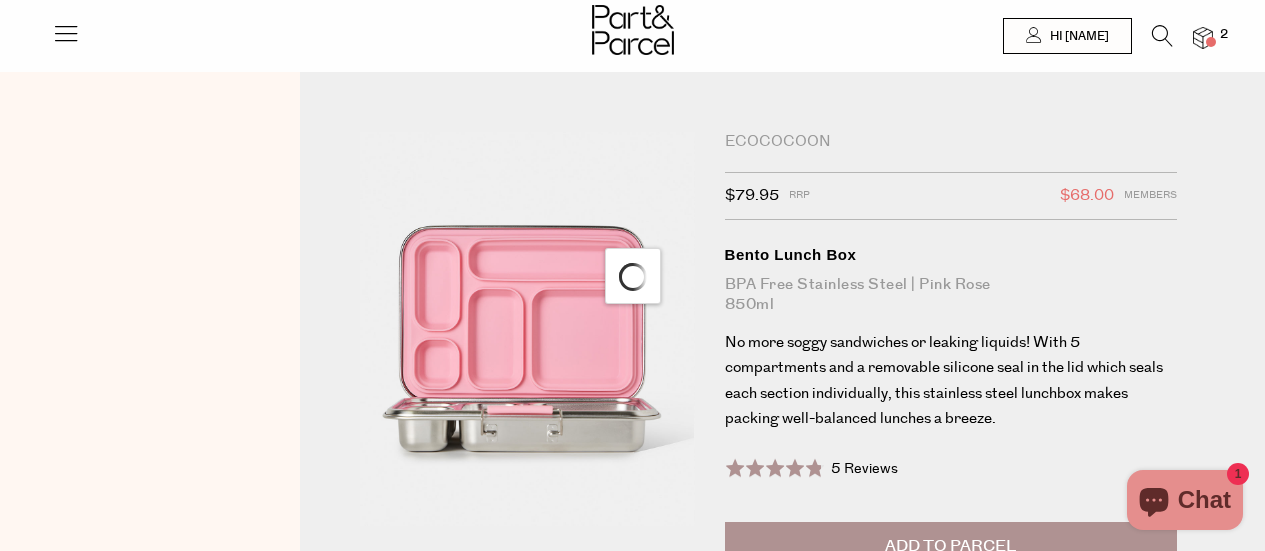 scroll, scrollTop: 0, scrollLeft: 0, axis: both 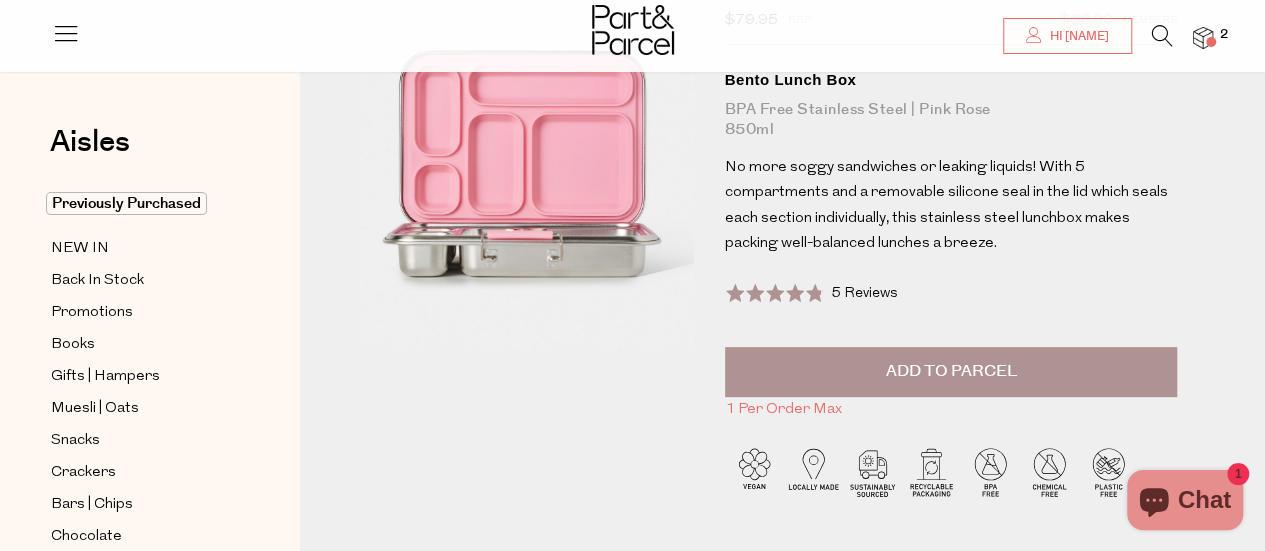 click on "Add to Parcel" at bounding box center [950, 371] 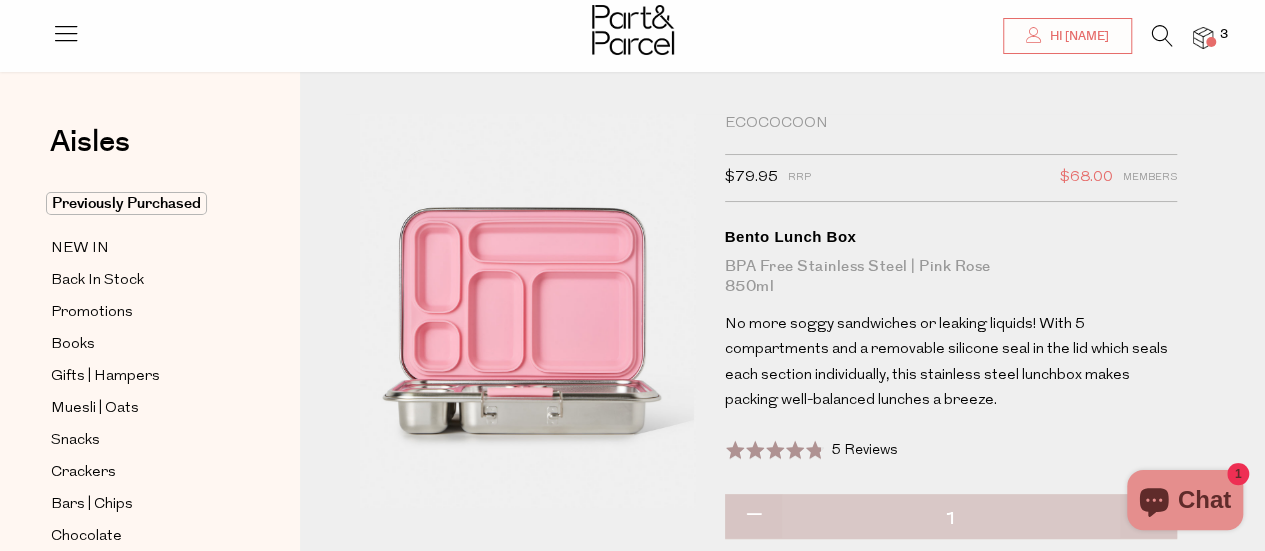scroll, scrollTop: 0, scrollLeft: 0, axis: both 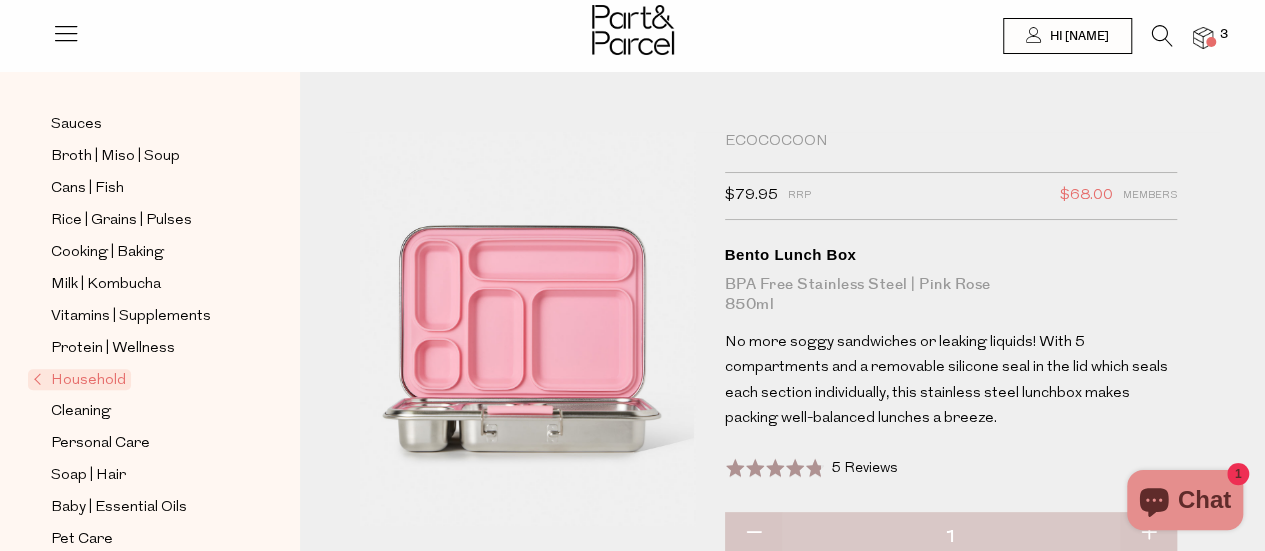 click at bounding box center (1211, 42) 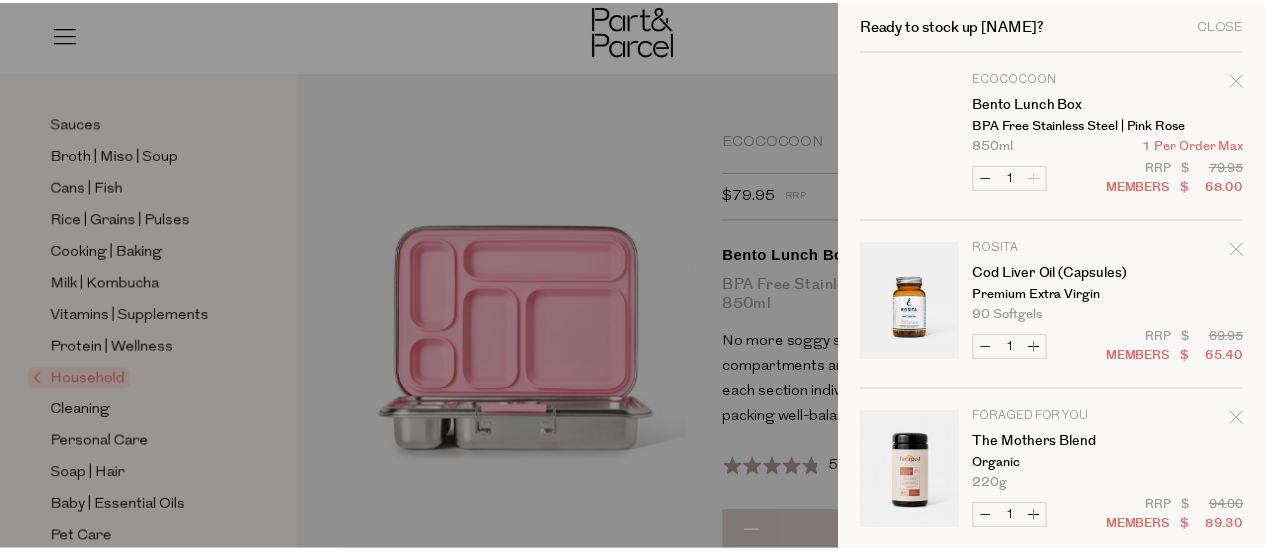 scroll, scrollTop: 1, scrollLeft: 0, axis: vertical 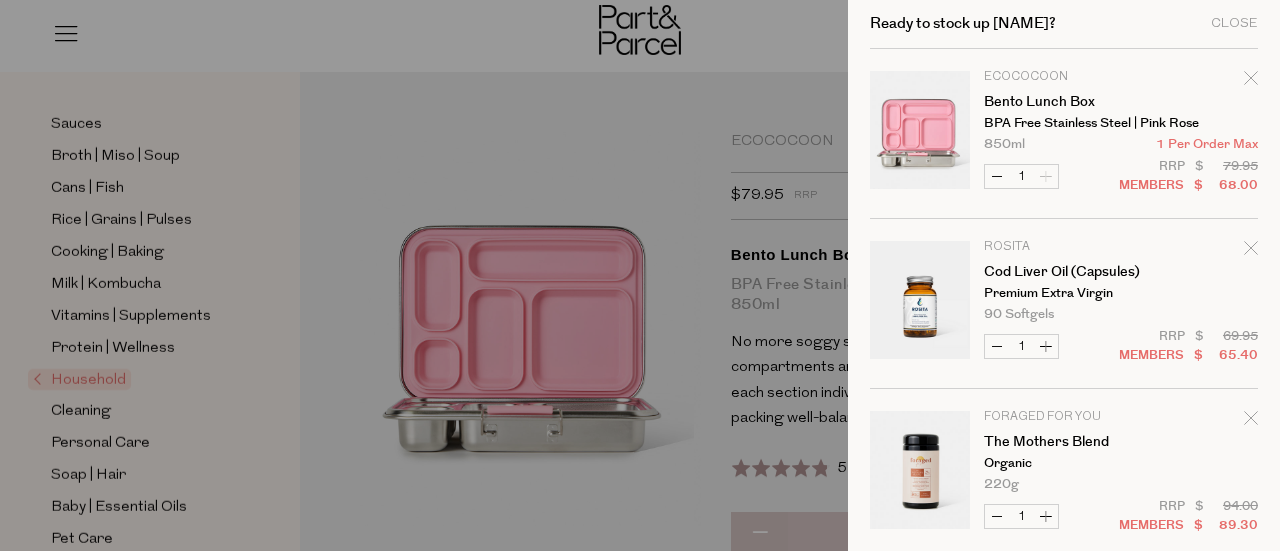 click at bounding box center (640, 275) 